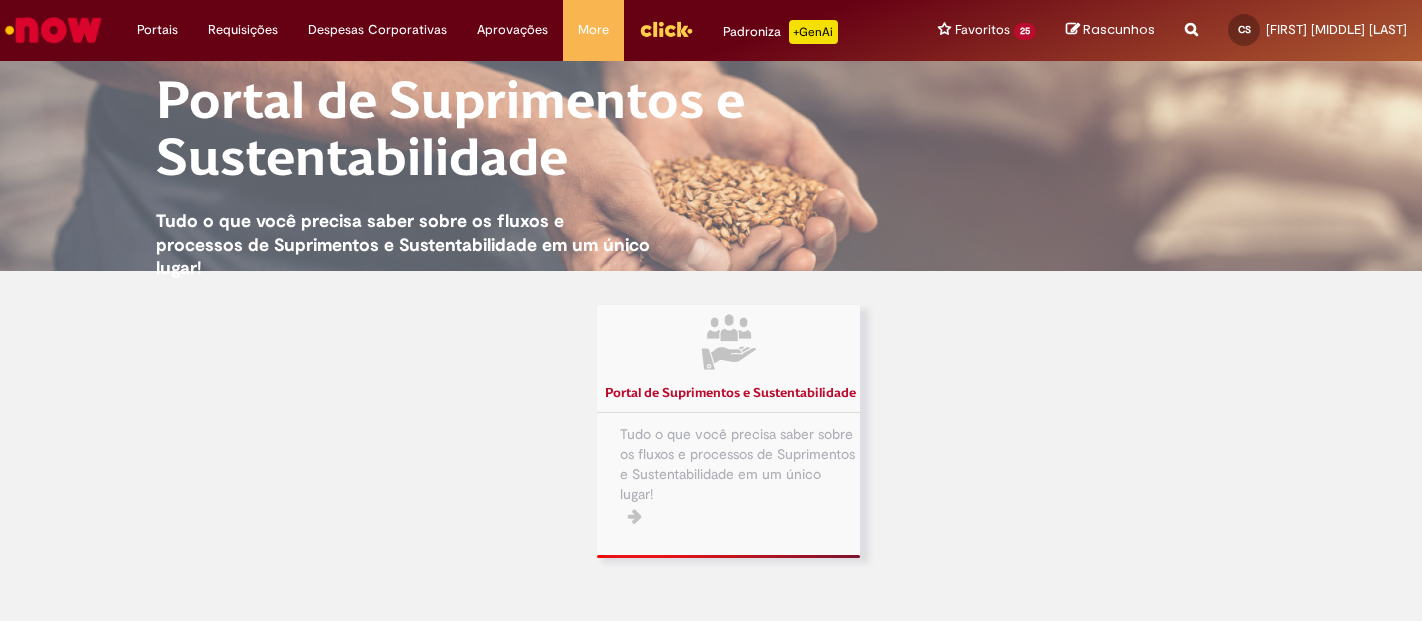 scroll, scrollTop: 0, scrollLeft: 0, axis: both 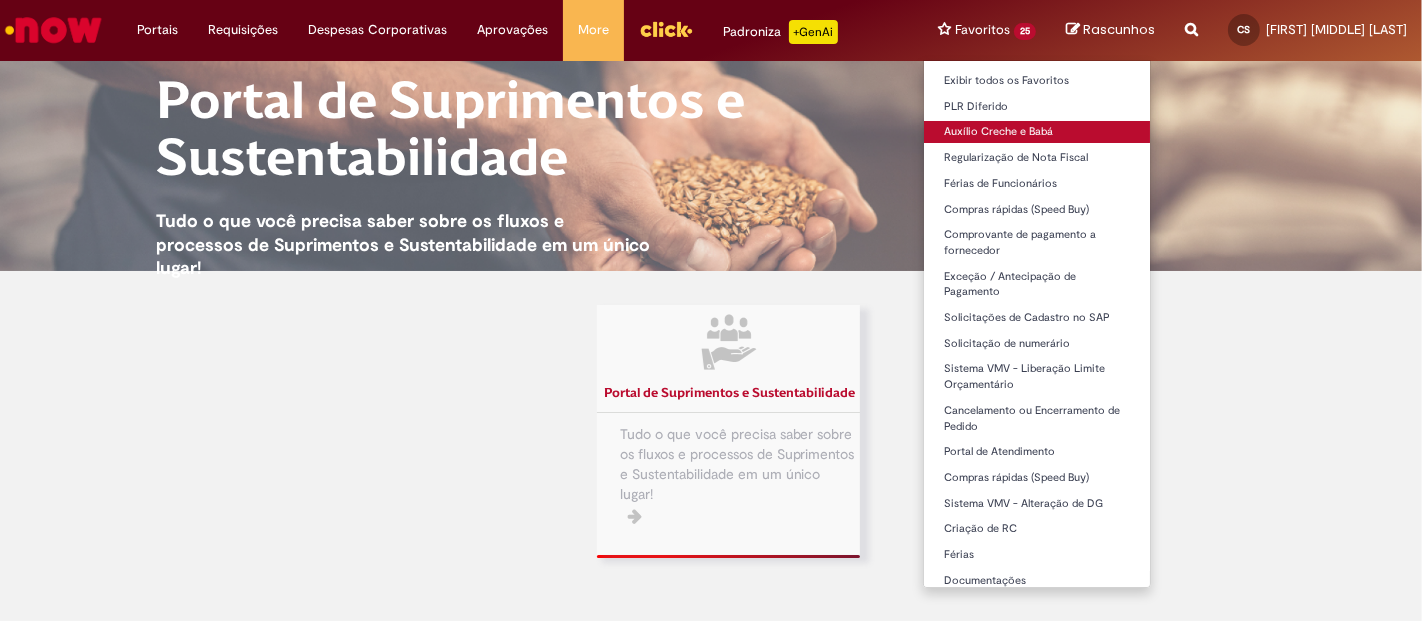 click on "Auxílio Creche e Babá" at bounding box center (1037, 132) 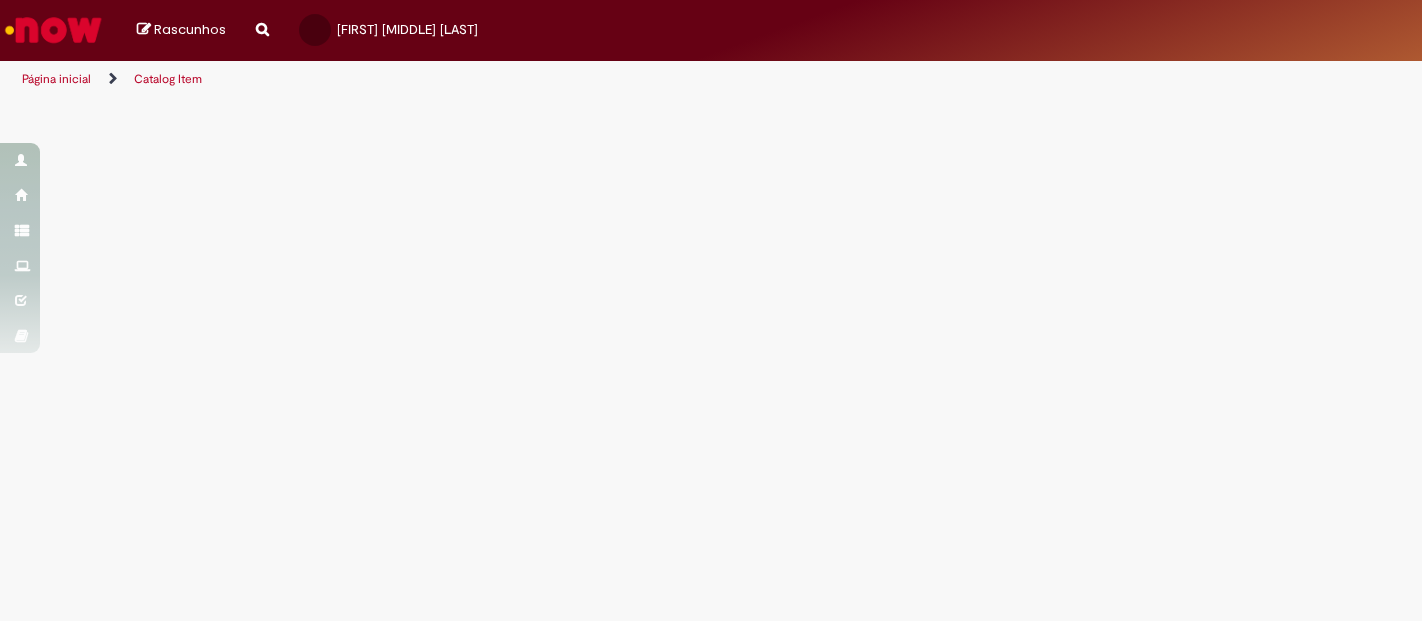 scroll, scrollTop: 0, scrollLeft: 0, axis: both 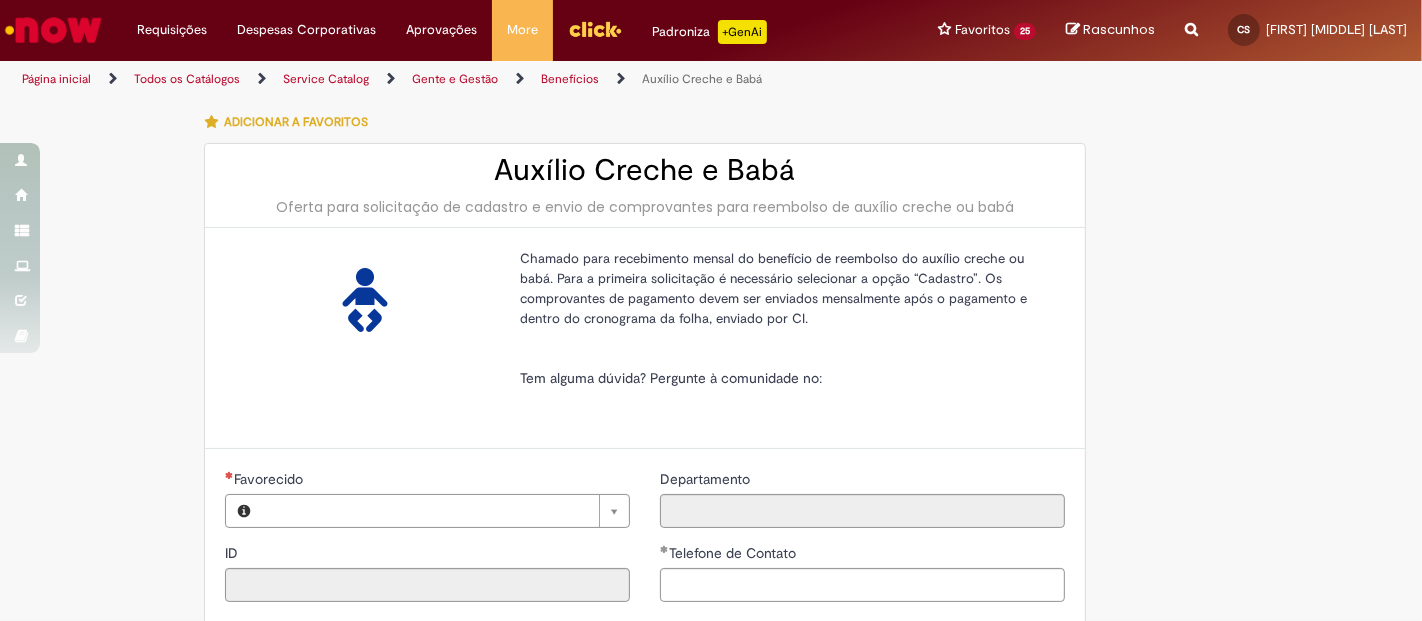 type on "********" 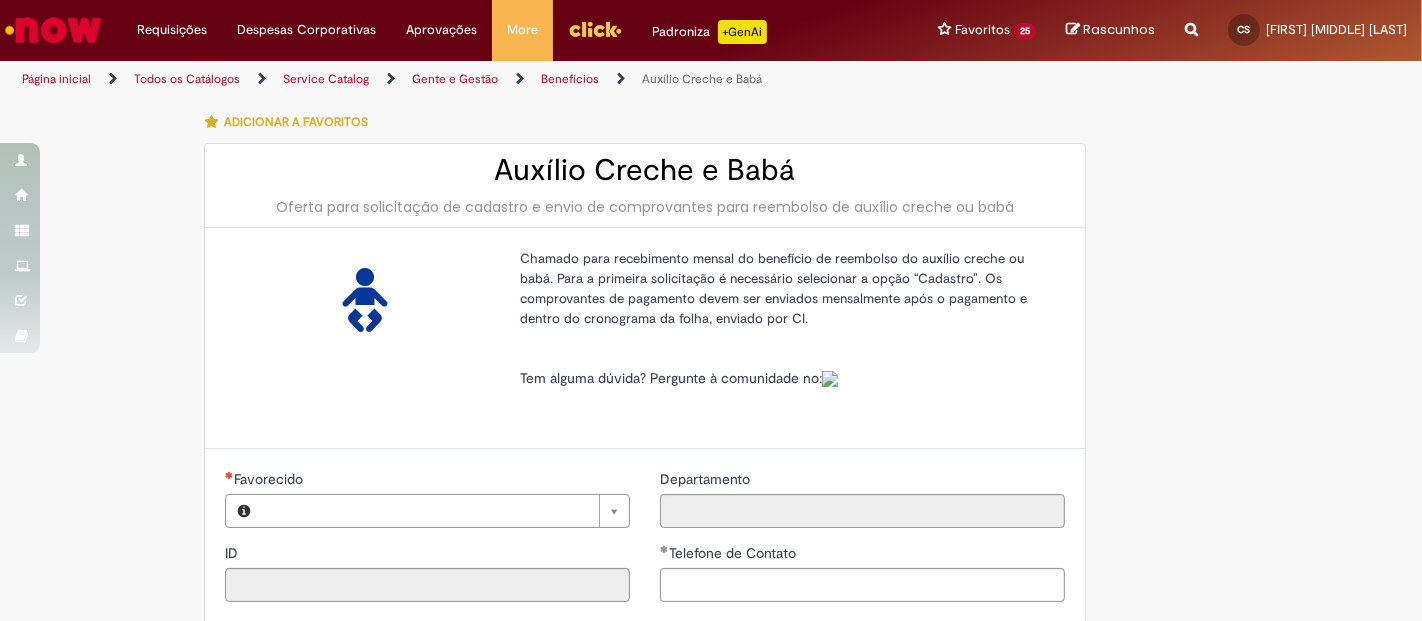type on "**********" 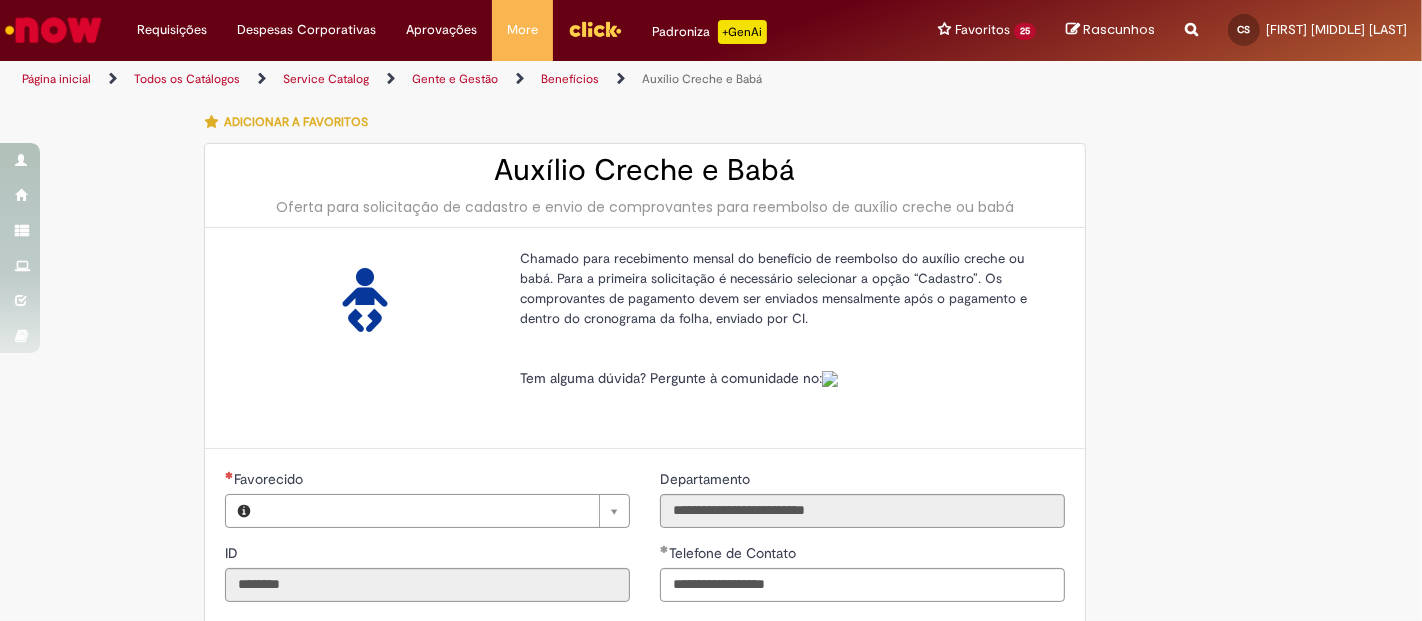 type on "**********" 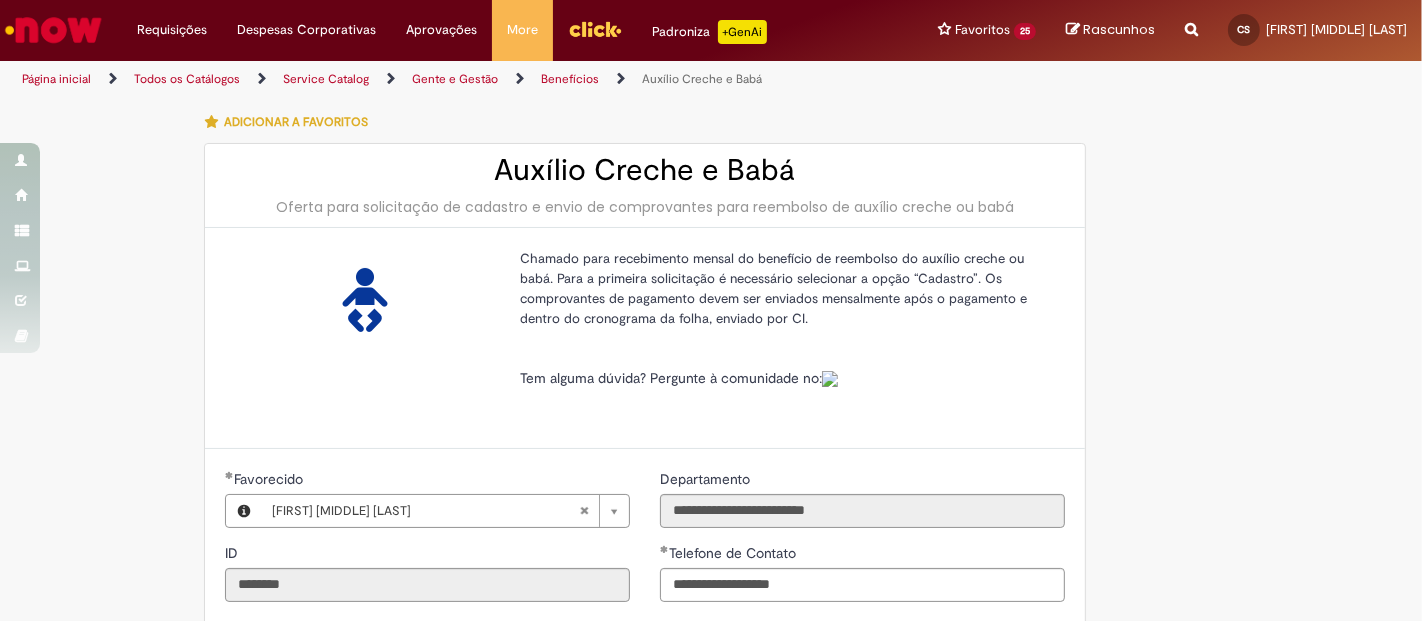 type on "**********" 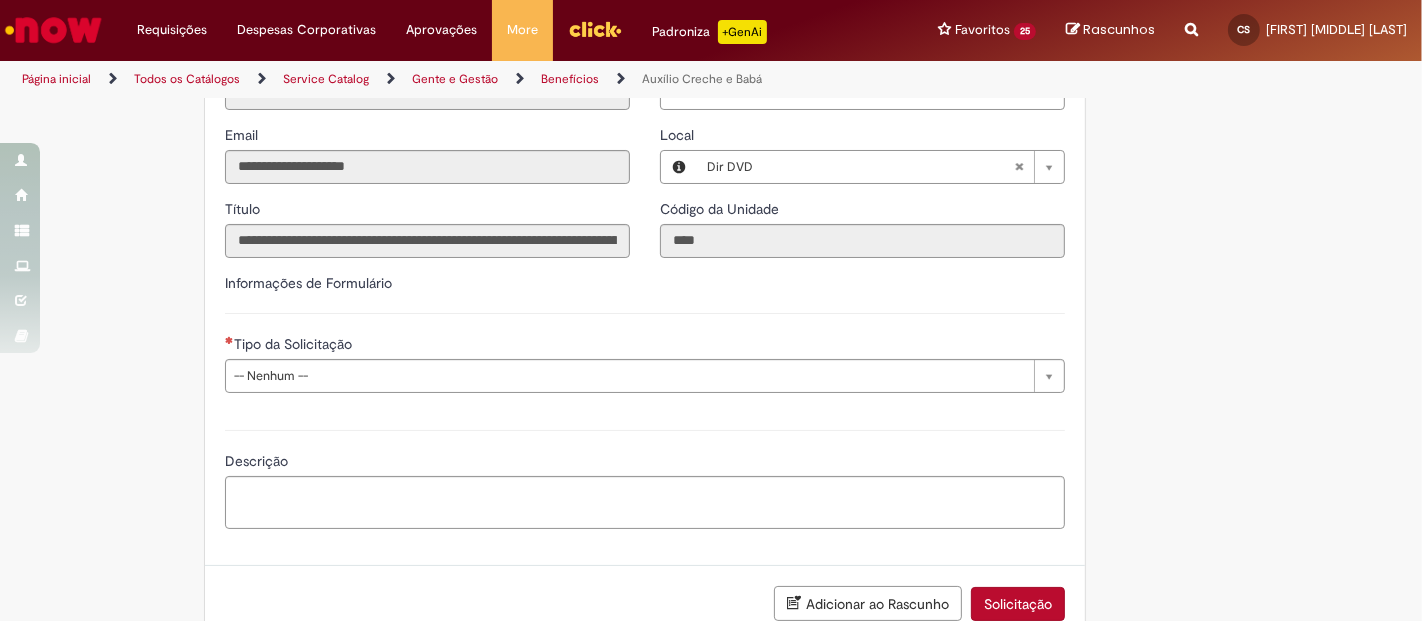 scroll, scrollTop: 508, scrollLeft: 0, axis: vertical 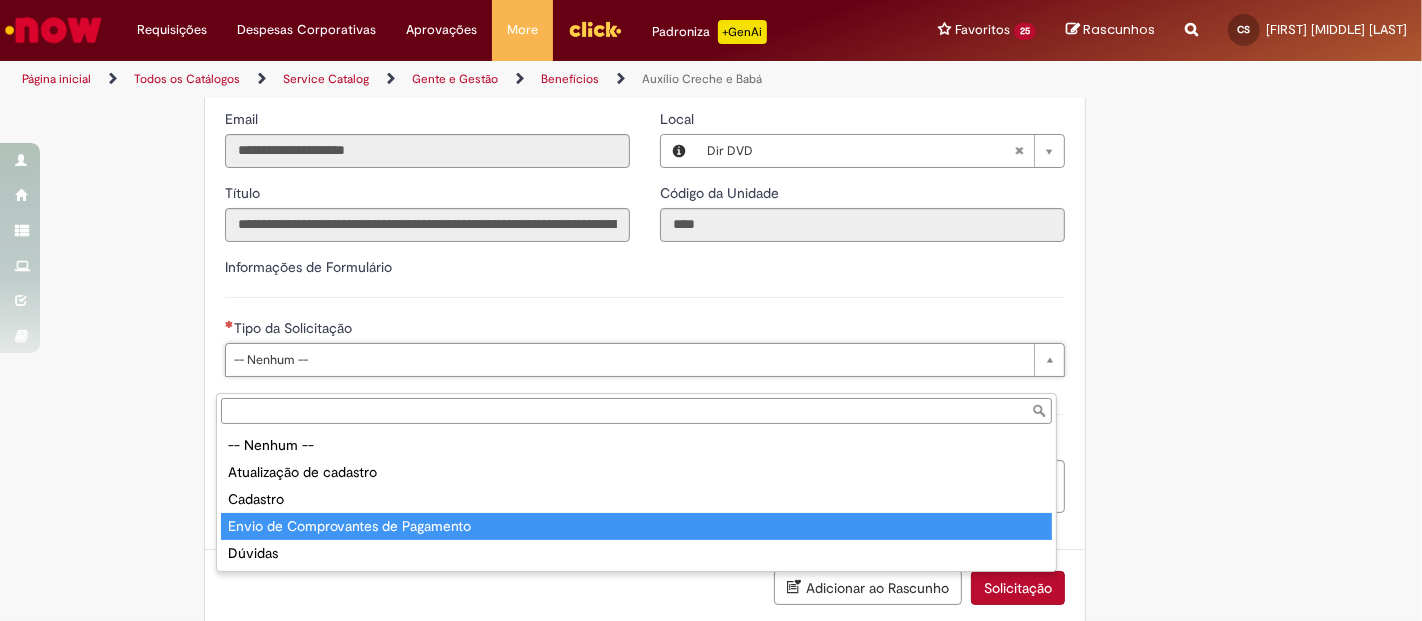 type on "**********" 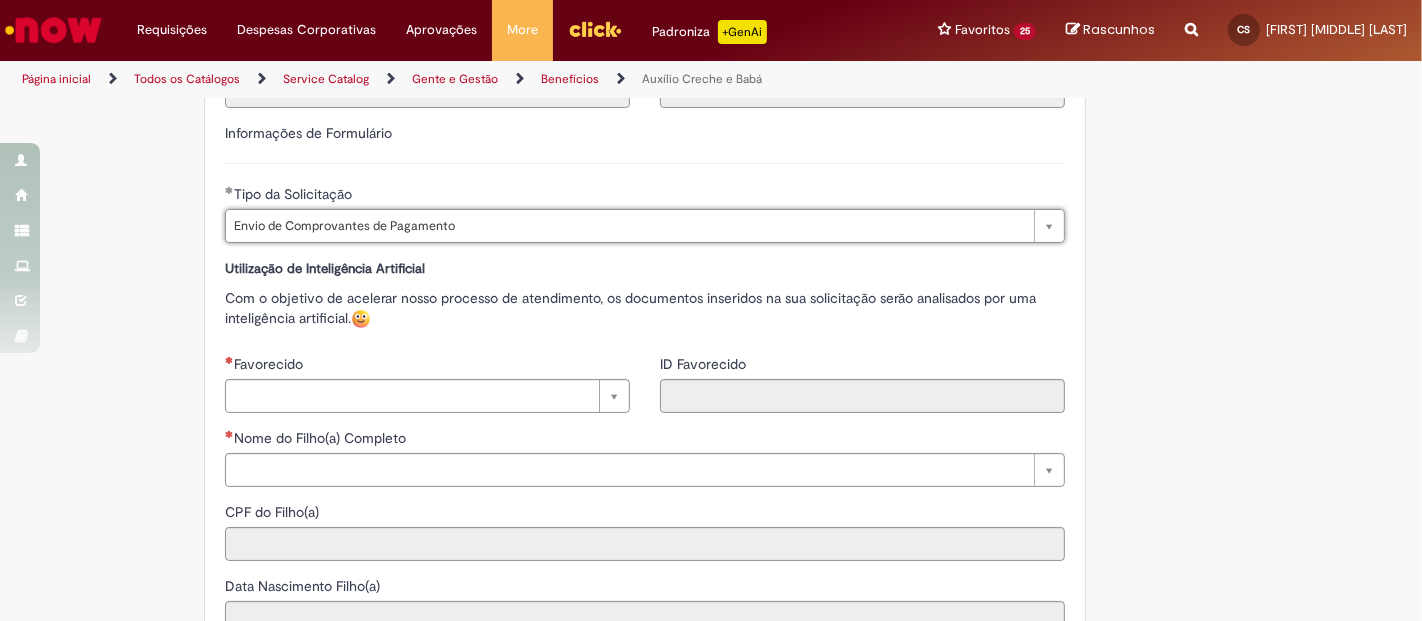 scroll, scrollTop: 657, scrollLeft: 0, axis: vertical 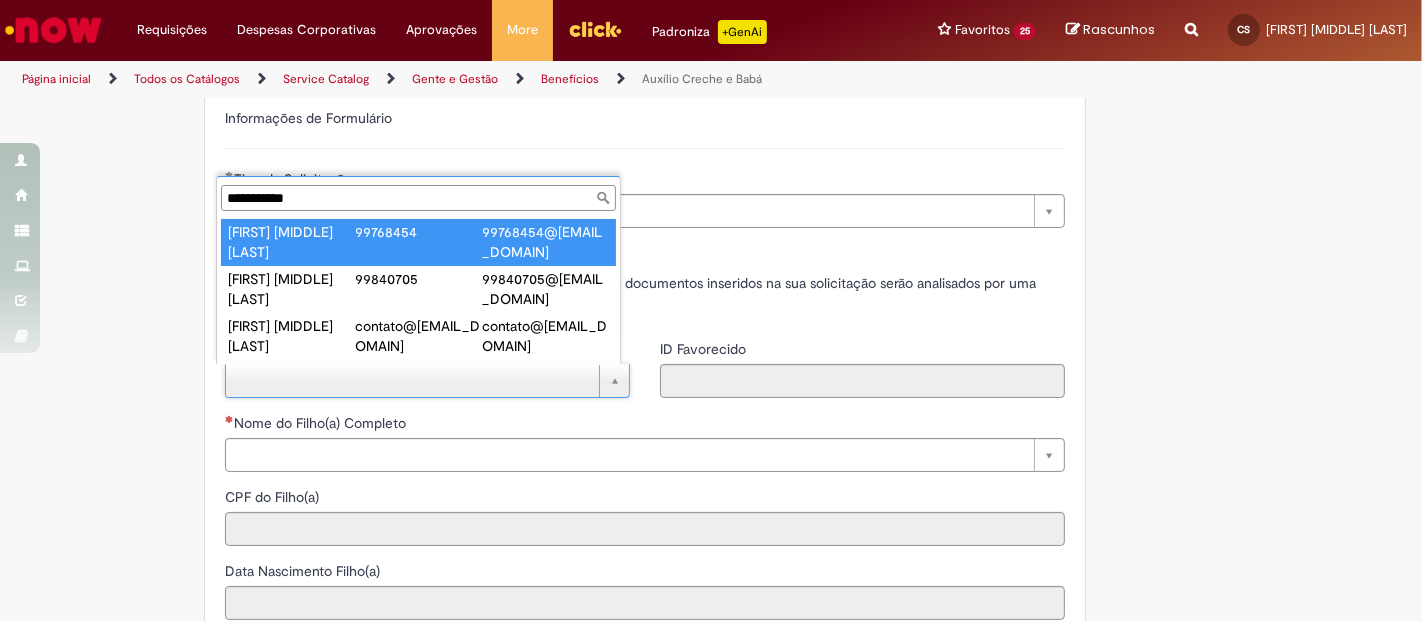 type on "**********" 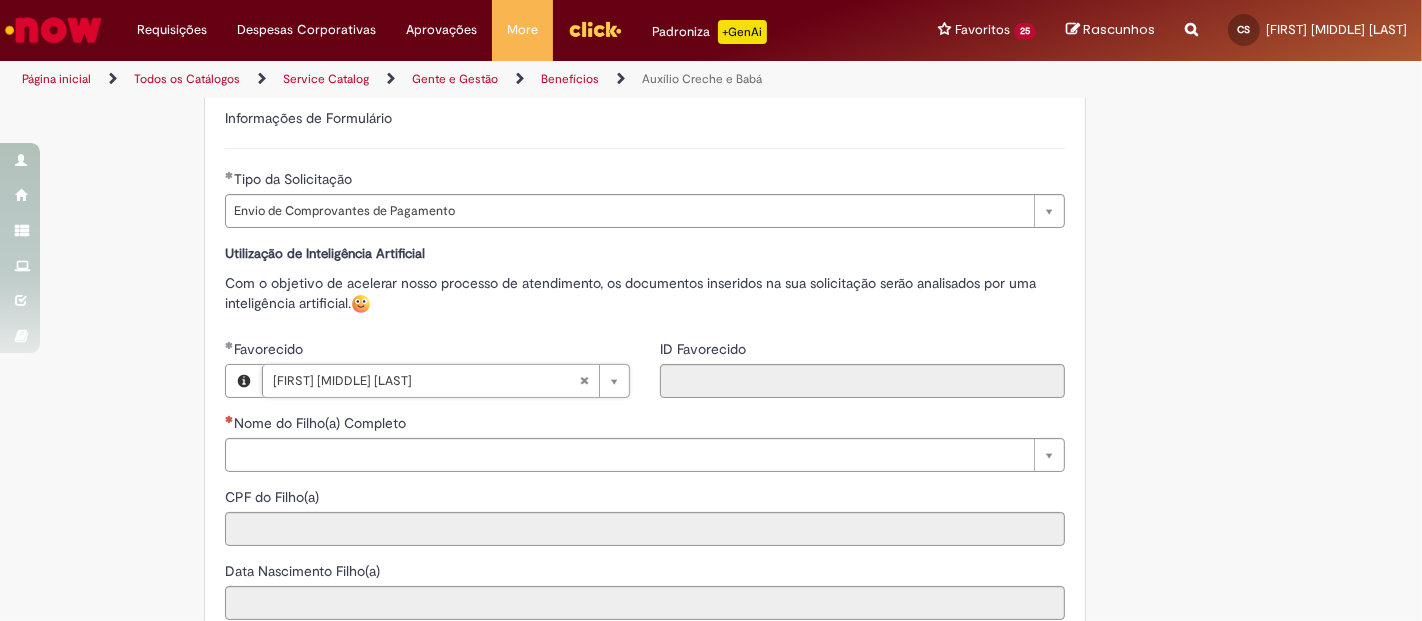 type on "********" 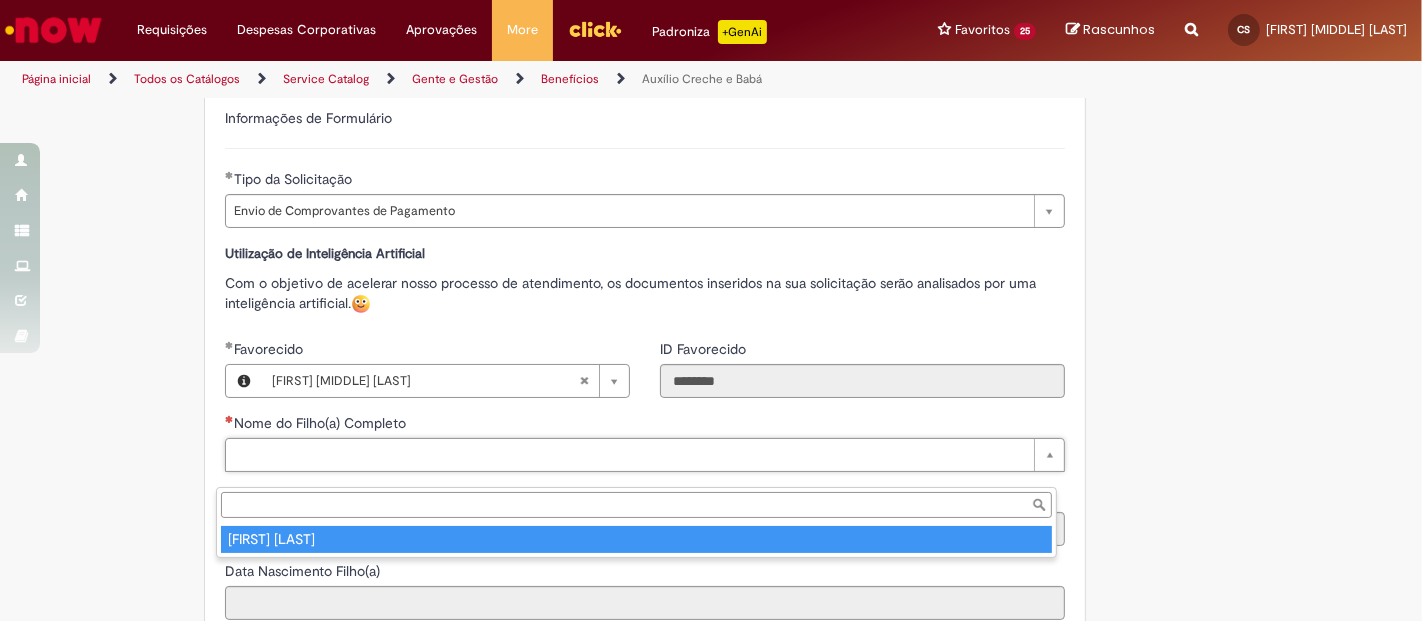 type on "**********" 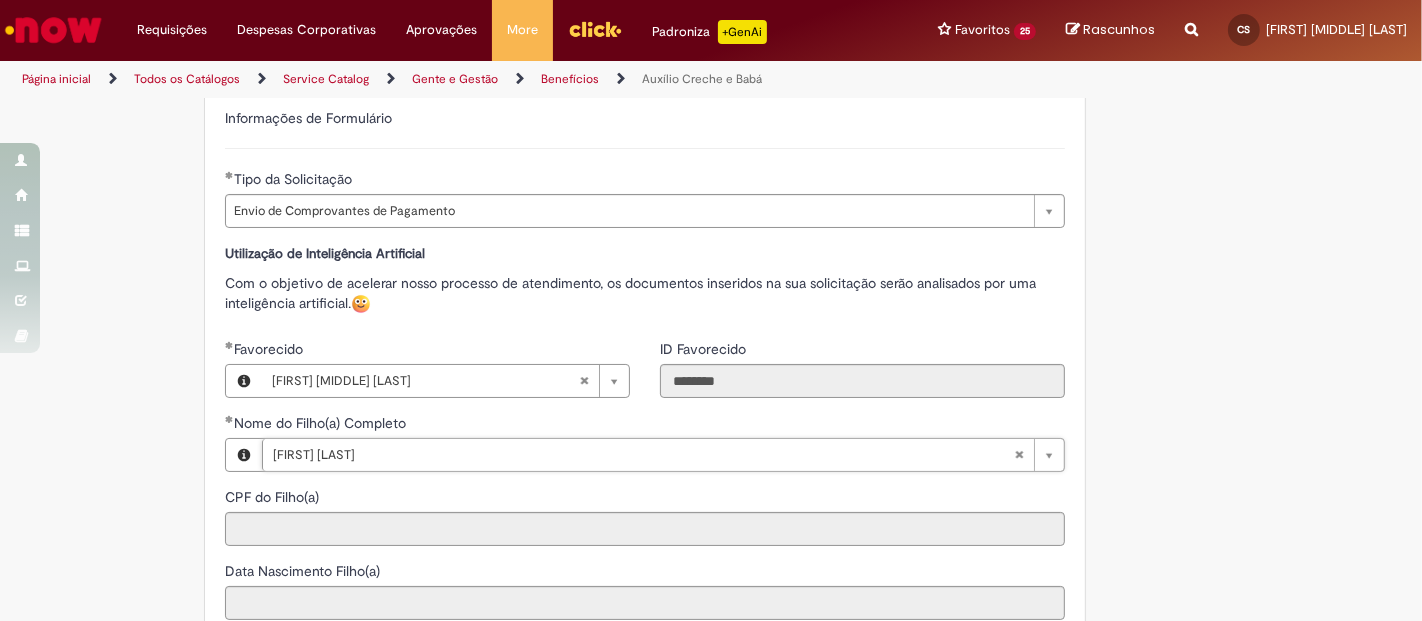 type on "**********" 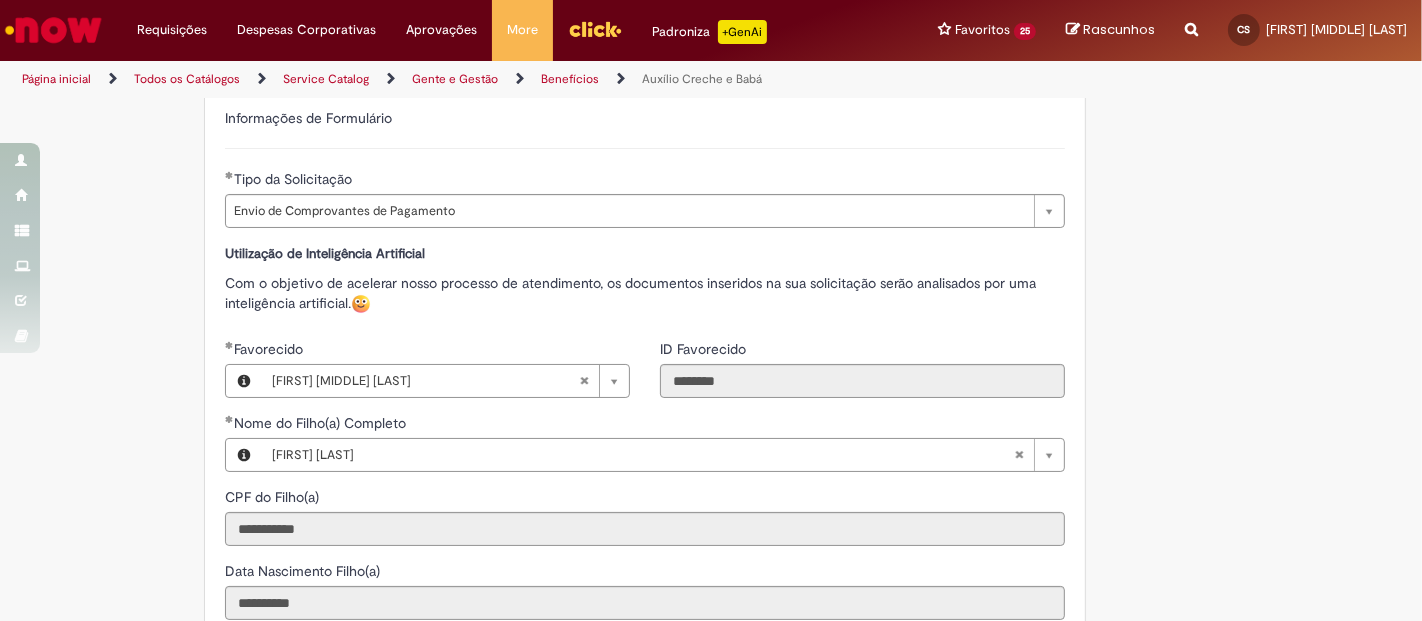 click on "Tire dúvidas com LupiAssist    +GenAI
Oi! Eu sou LupiAssist, uma Inteligência Artificial Generativa em constante aprendizado   Meu conteúdo é monitorado para trazer uma melhor experiência
Dúvidas comuns:
Só mais um instante, estou consultando nossas bases de conhecimento  e escrevendo a melhor resposta pra você!
Title
Lorem ipsum dolor sit amet    Fazer uma nova pergunta
Gerei esta resposta utilizando IA Generativa em conjunto com os nossos padrões. Em caso de divergência, os documentos oficiais prevalecerão.
Saiba mais em:
Ou ligue para:
E aí, te ajudei?
Sim, obrigado!" at bounding box center [711, 383] 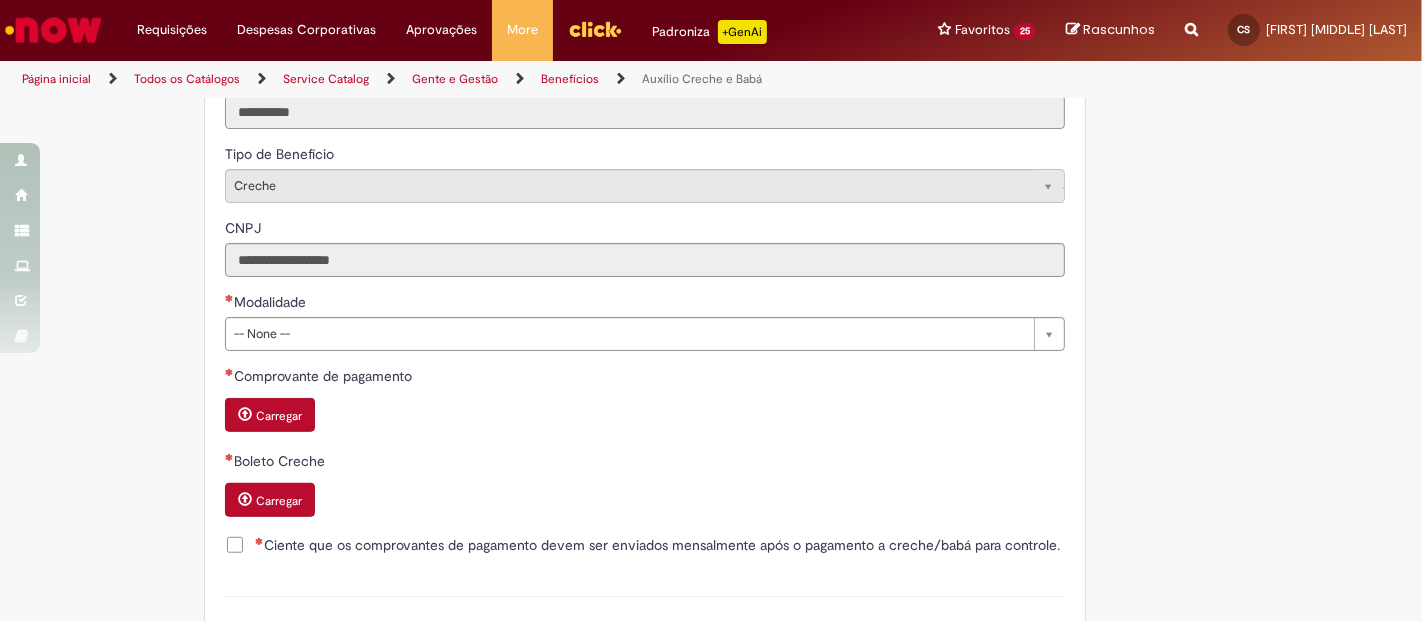 scroll, scrollTop: 1210, scrollLeft: 0, axis: vertical 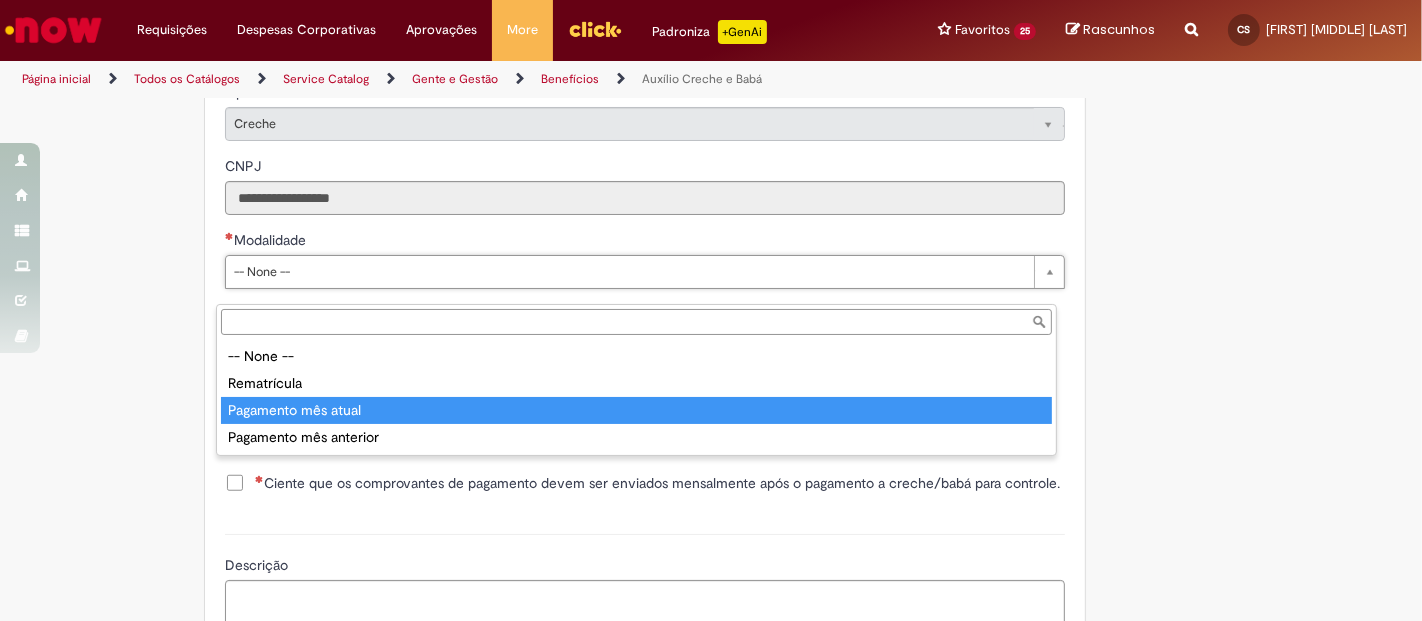 type on "**********" 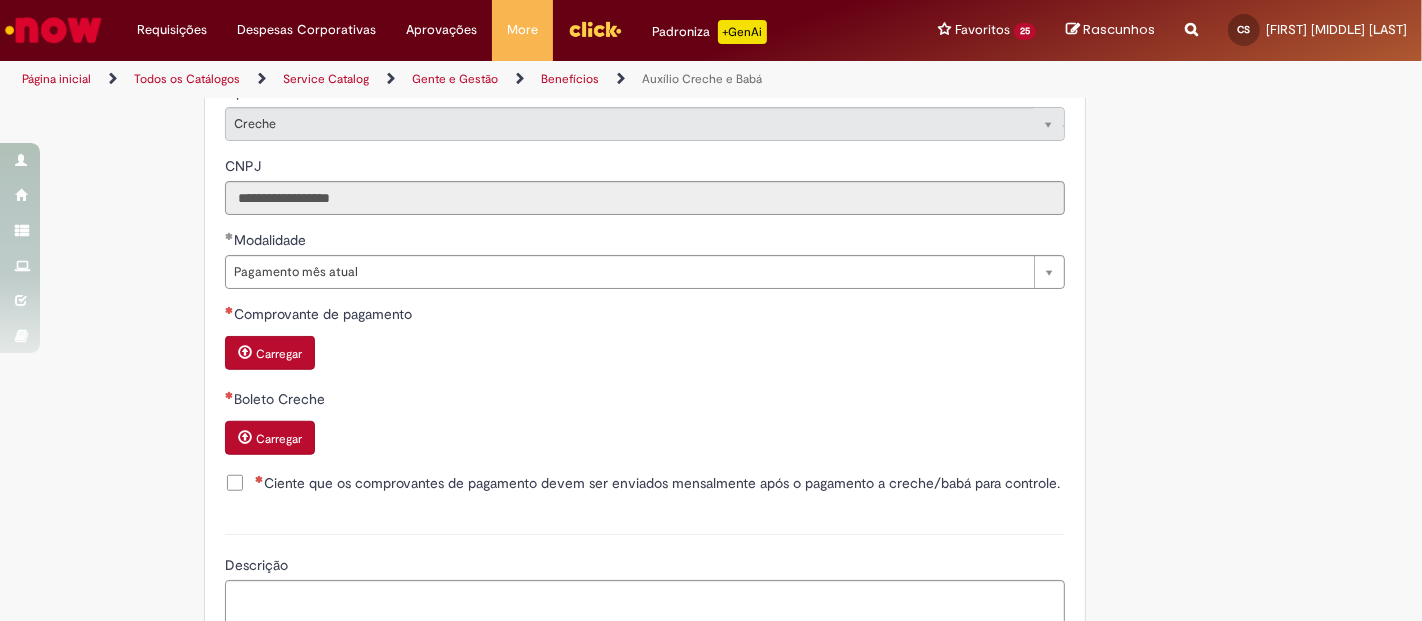 click on "Carregar" at bounding box center (270, 353) 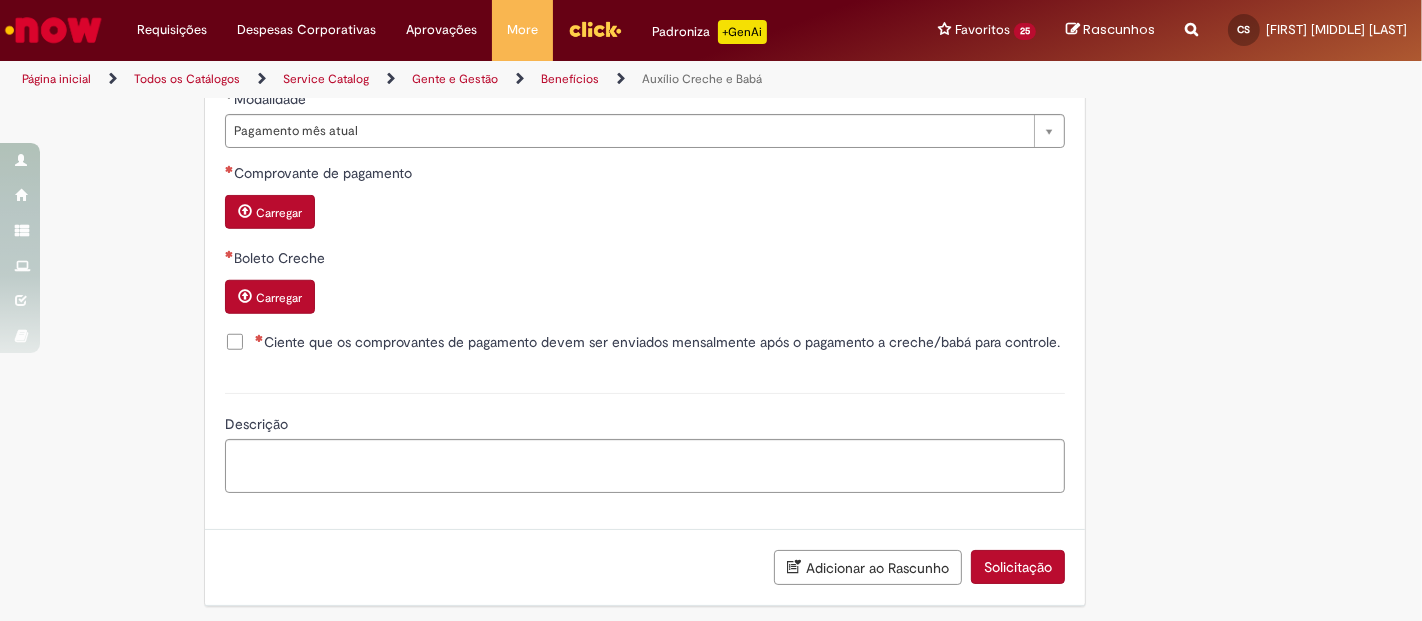 scroll, scrollTop: 1352, scrollLeft: 0, axis: vertical 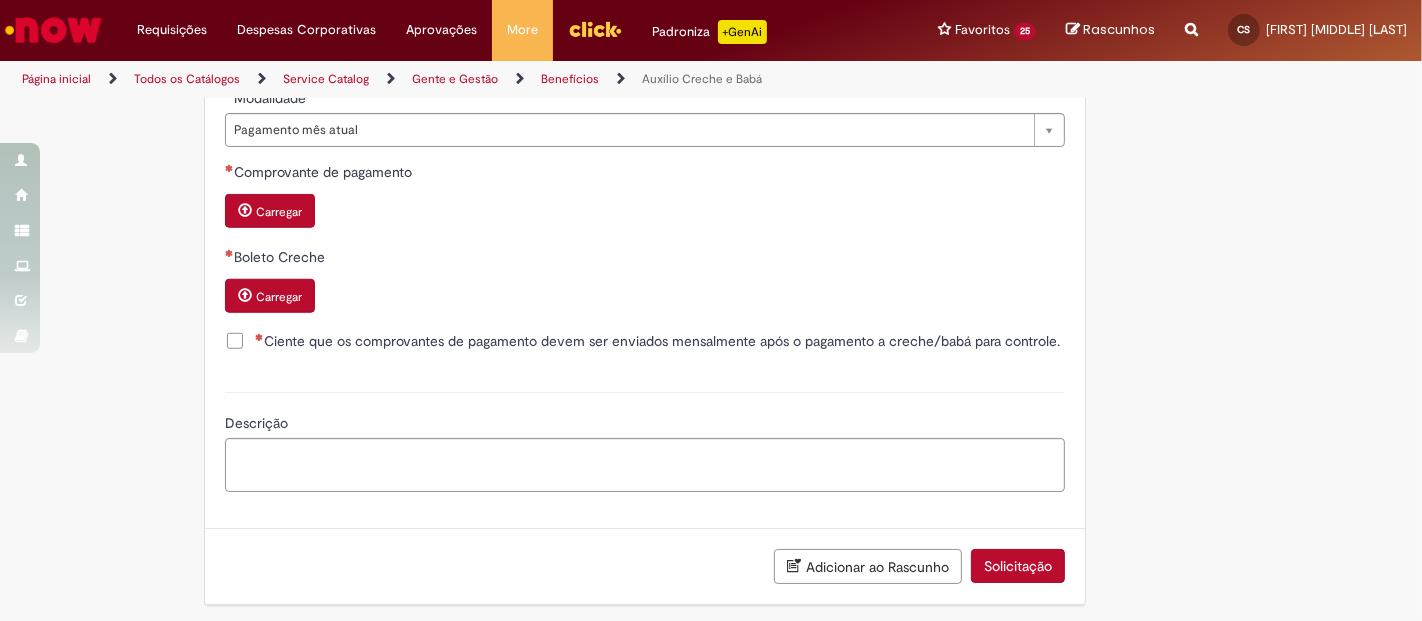 click on "Ciente que os comprovantes de pagamento devem ser enviados mensalmente após o pagamento a creche/babá para controle." at bounding box center [657, 341] 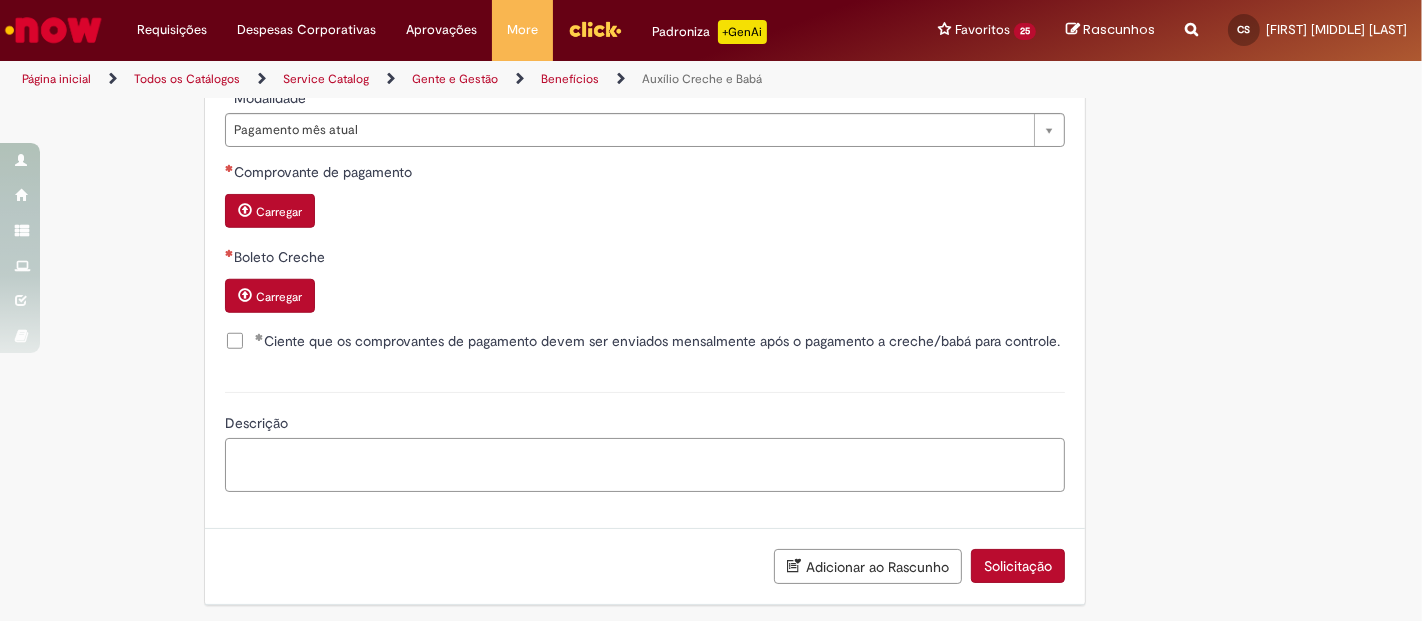 click on "Descrição" at bounding box center [645, 464] 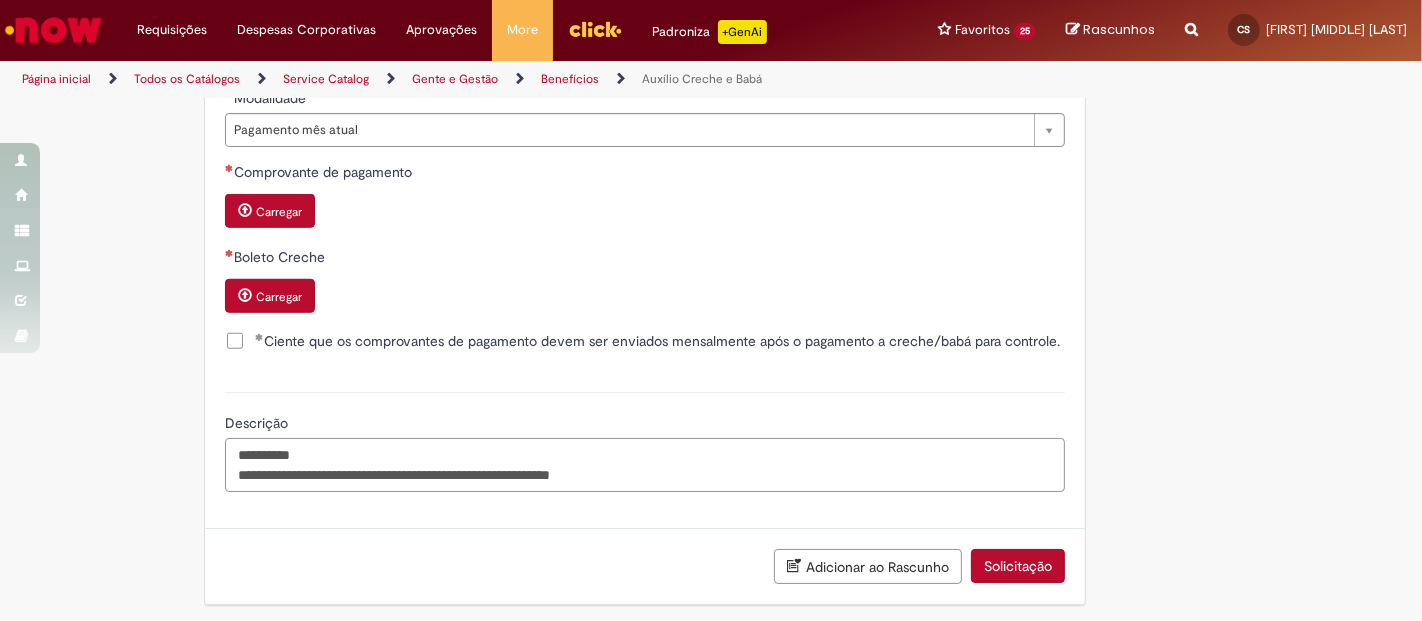 click on "**********" at bounding box center [645, 464] 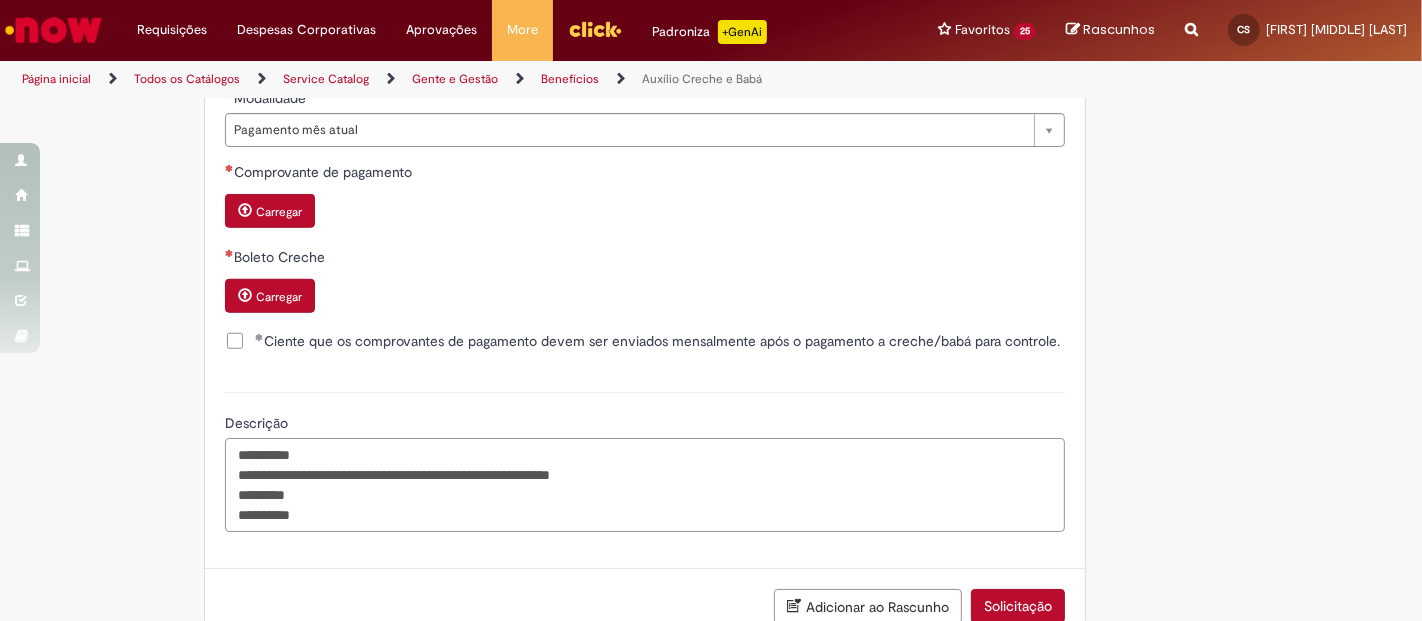 drag, startPoint x: 270, startPoint y: 469, endPoint x: 284, endPoint y: 461, distance: 16.124516 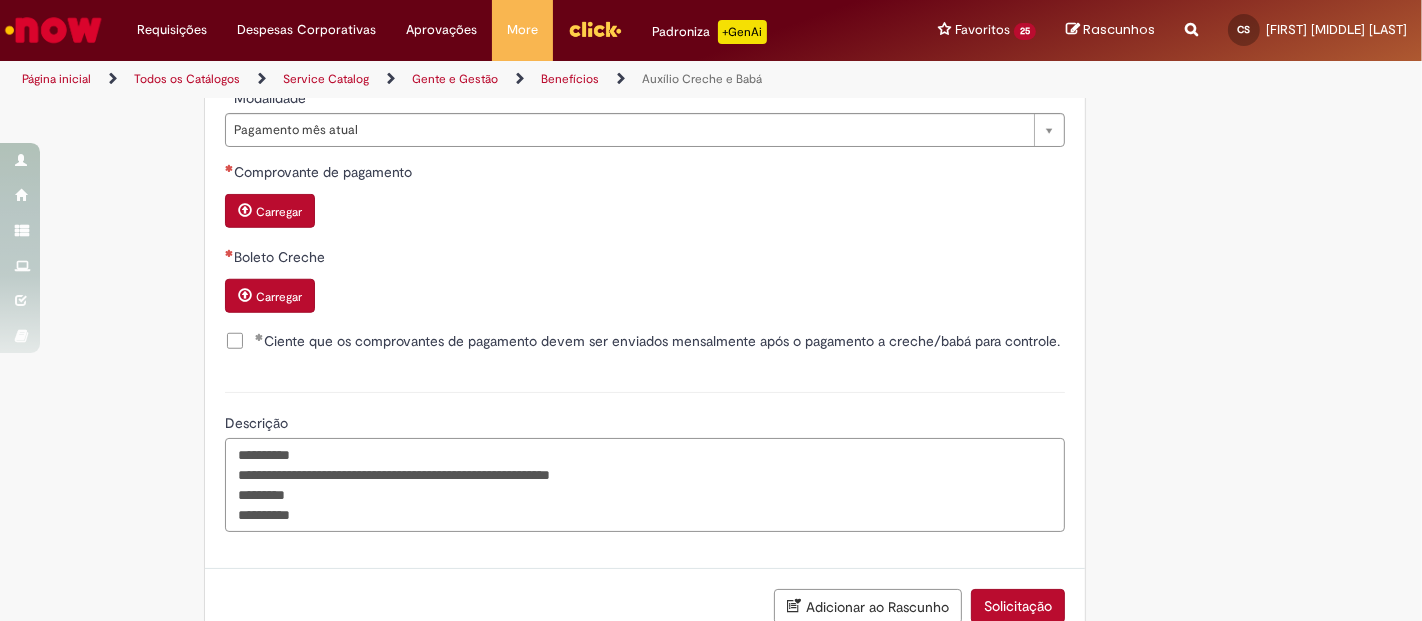 click on "**********" at bounding box center [645, 484] 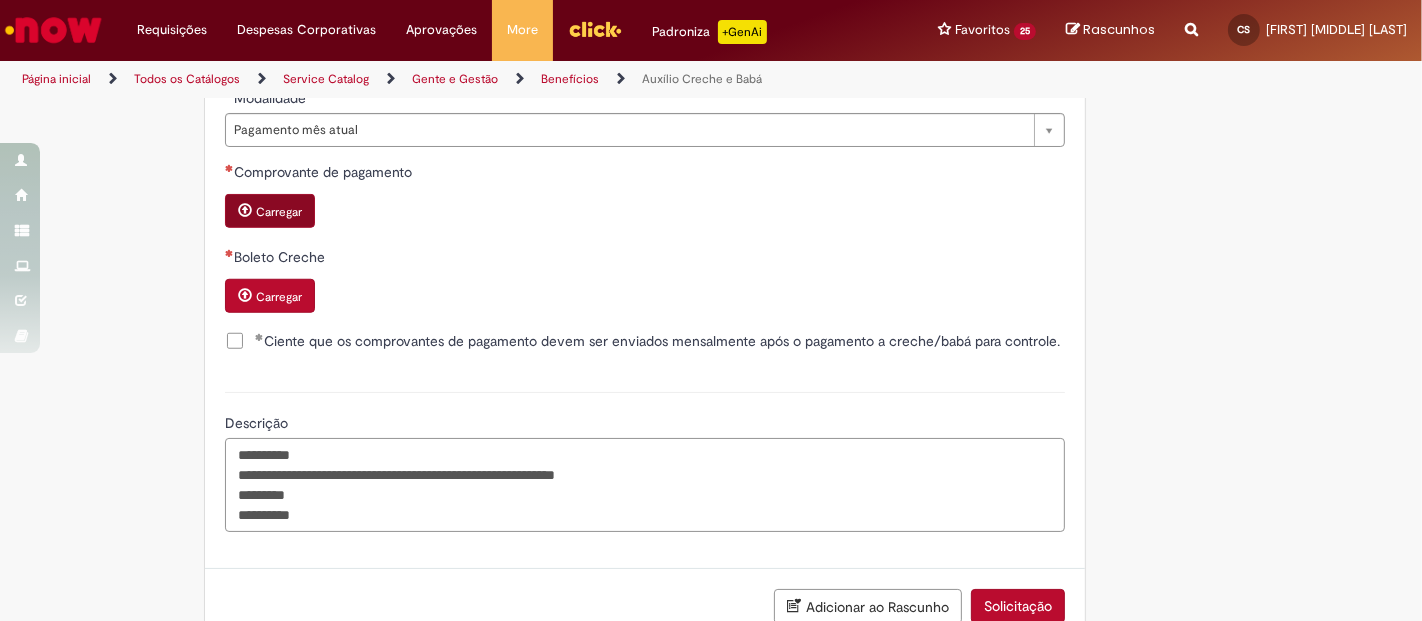 type on "**********" 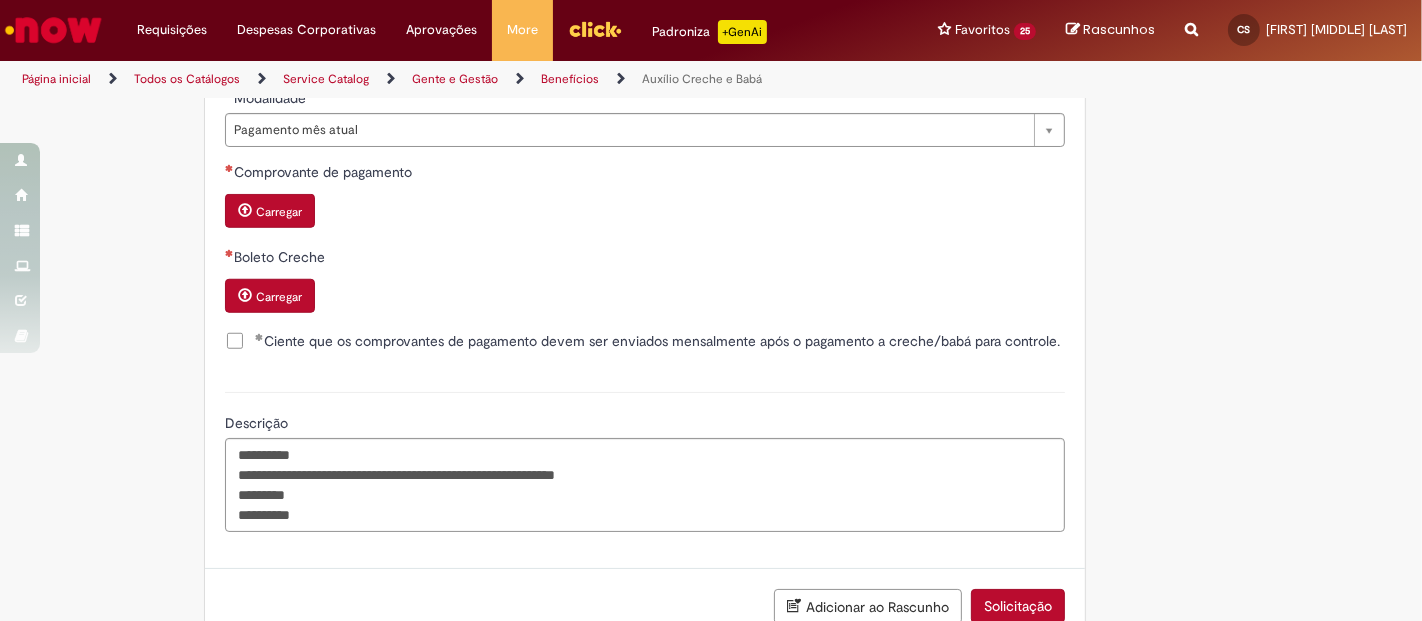 click on "Carregar" at bounding box center [279, 212] 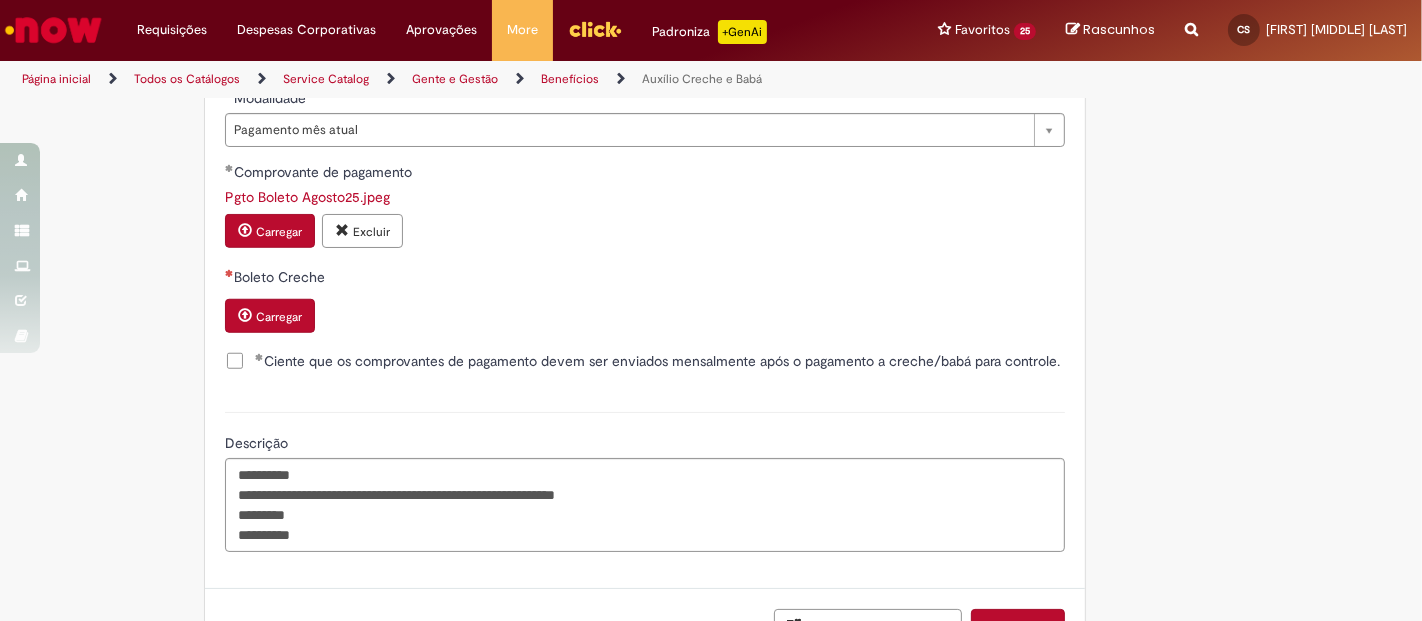 click on "Carregar" at bounding box center (279, 317) 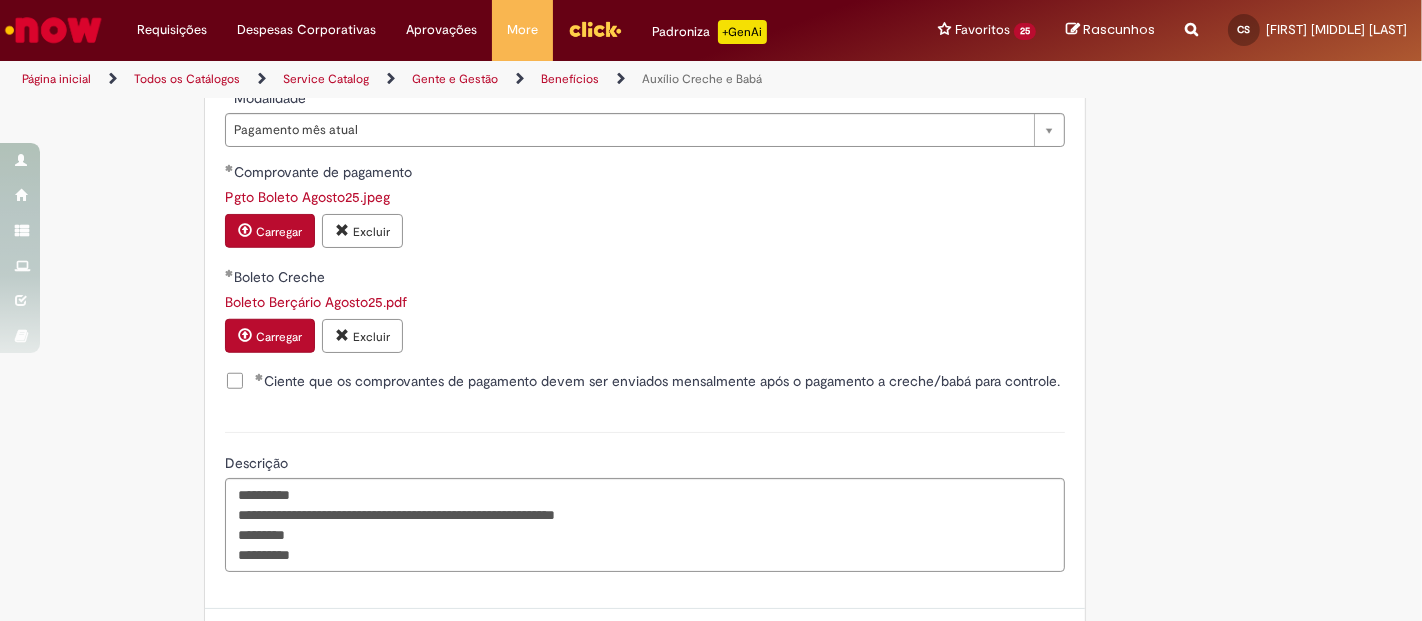 scroll, scrollTop: 1454, scrollLeft: 0, axis: vertical 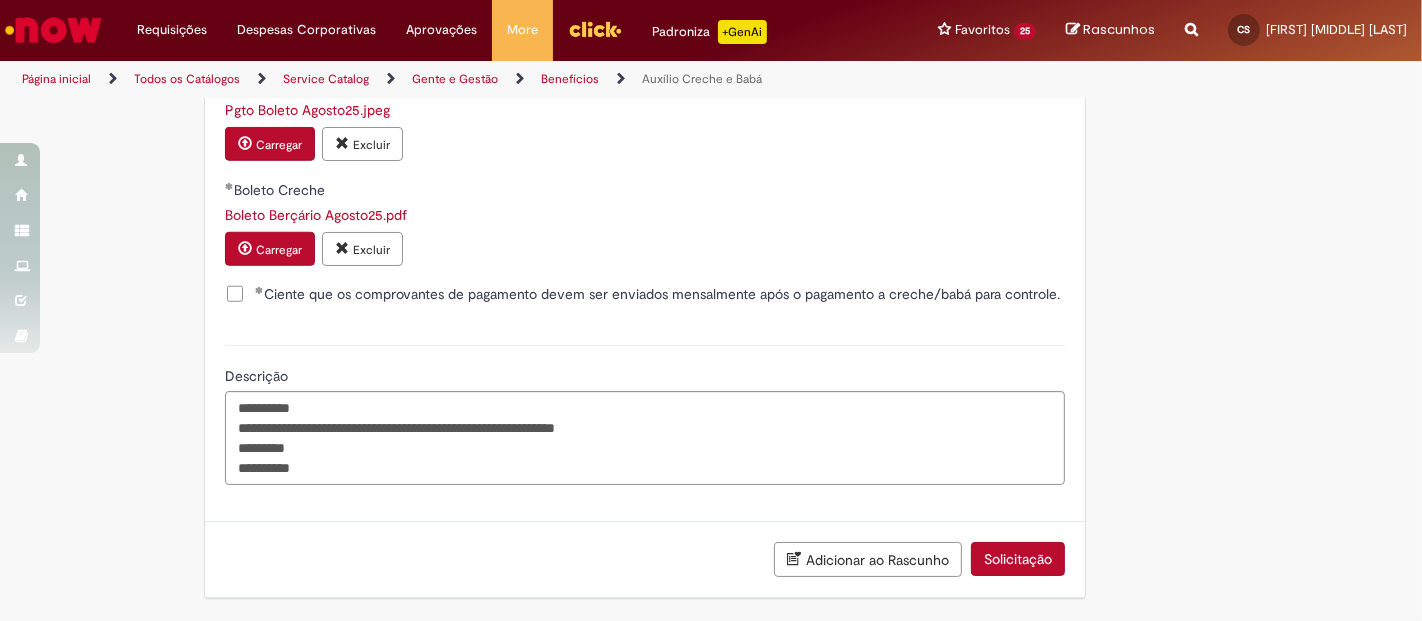 click on "Solicitação" at bounding box center [1018, 559] 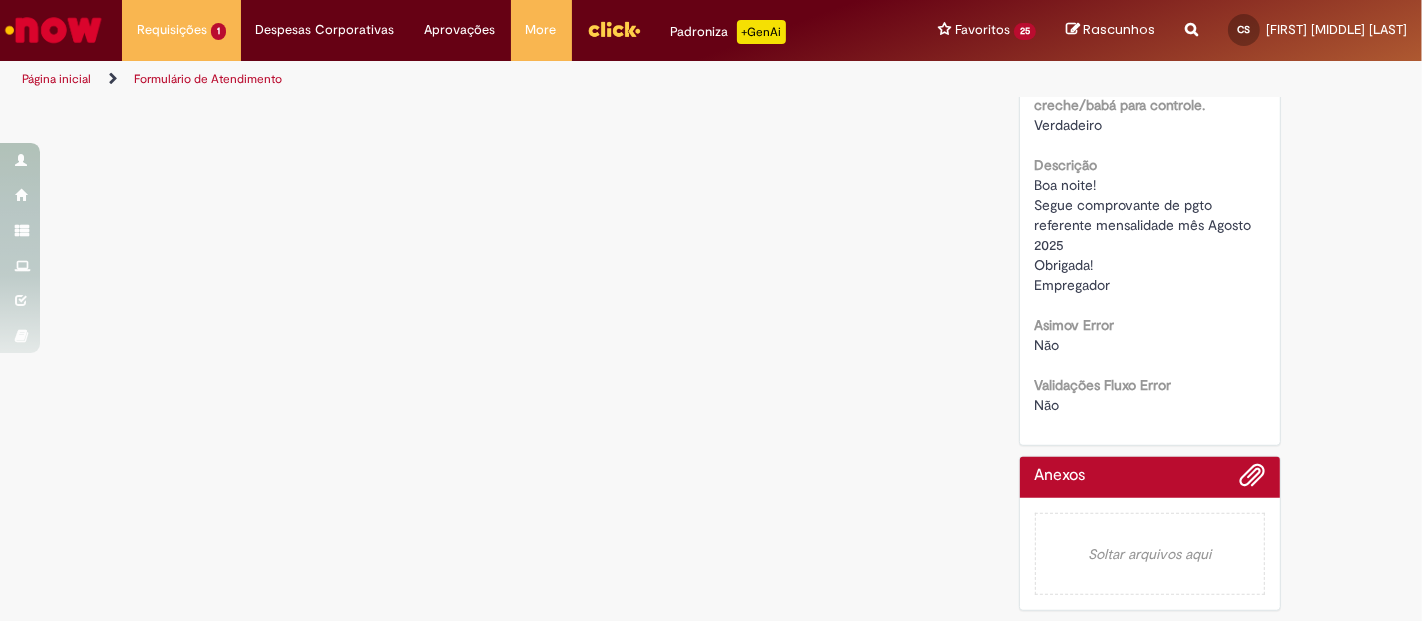 scroll, scrollTop: 0, scrollLeft: 0, axis: both 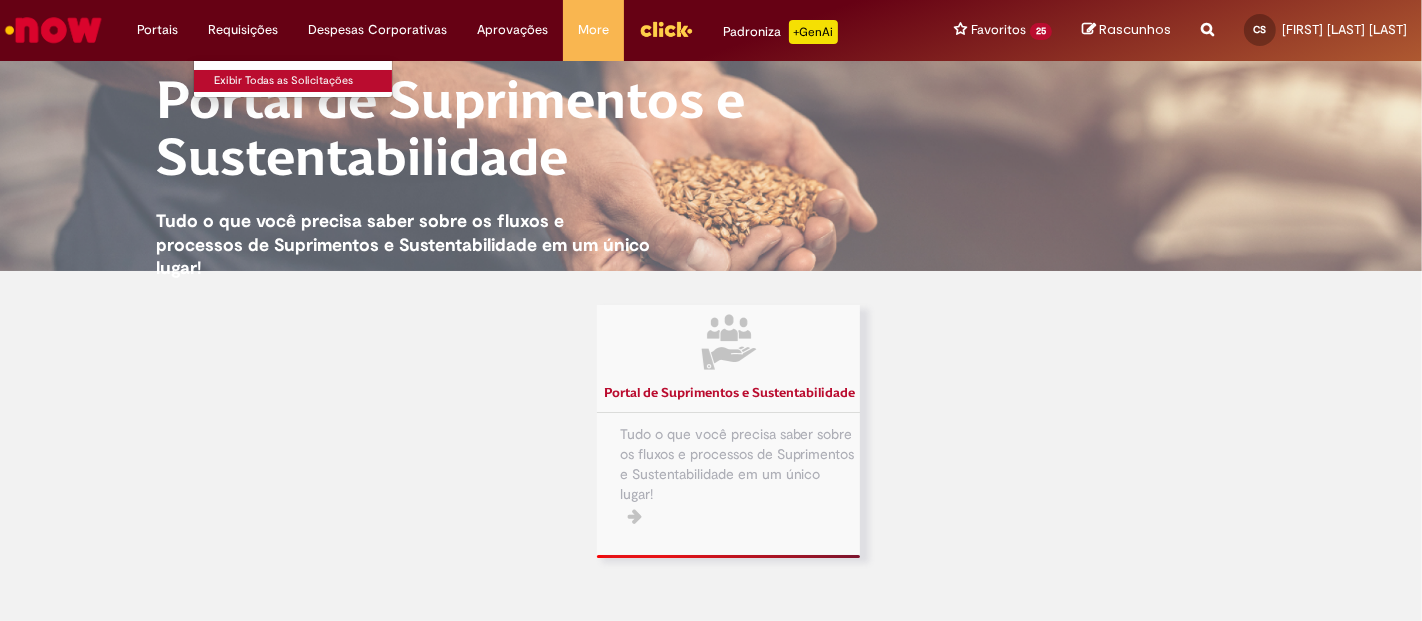 click on "Exibir Todas as Solicitações" at bounding box center [304, 81] 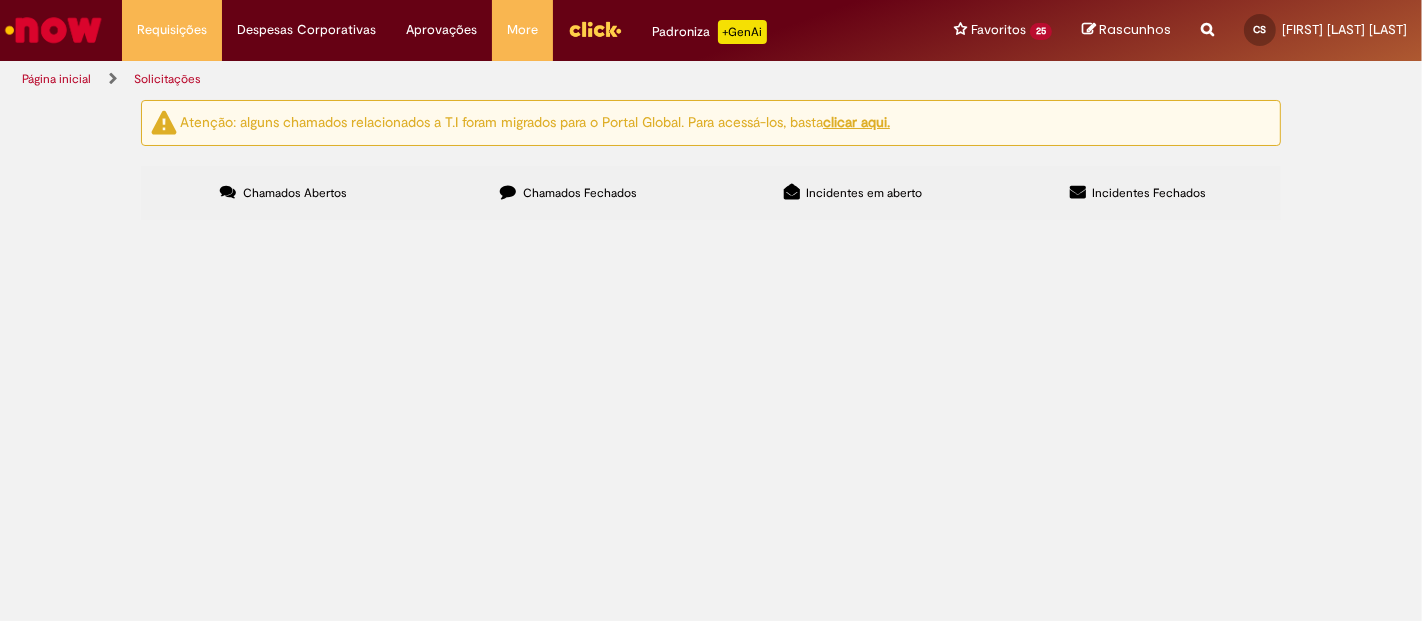 click on "Chamados Fechados" at bounding box center (580, 193) 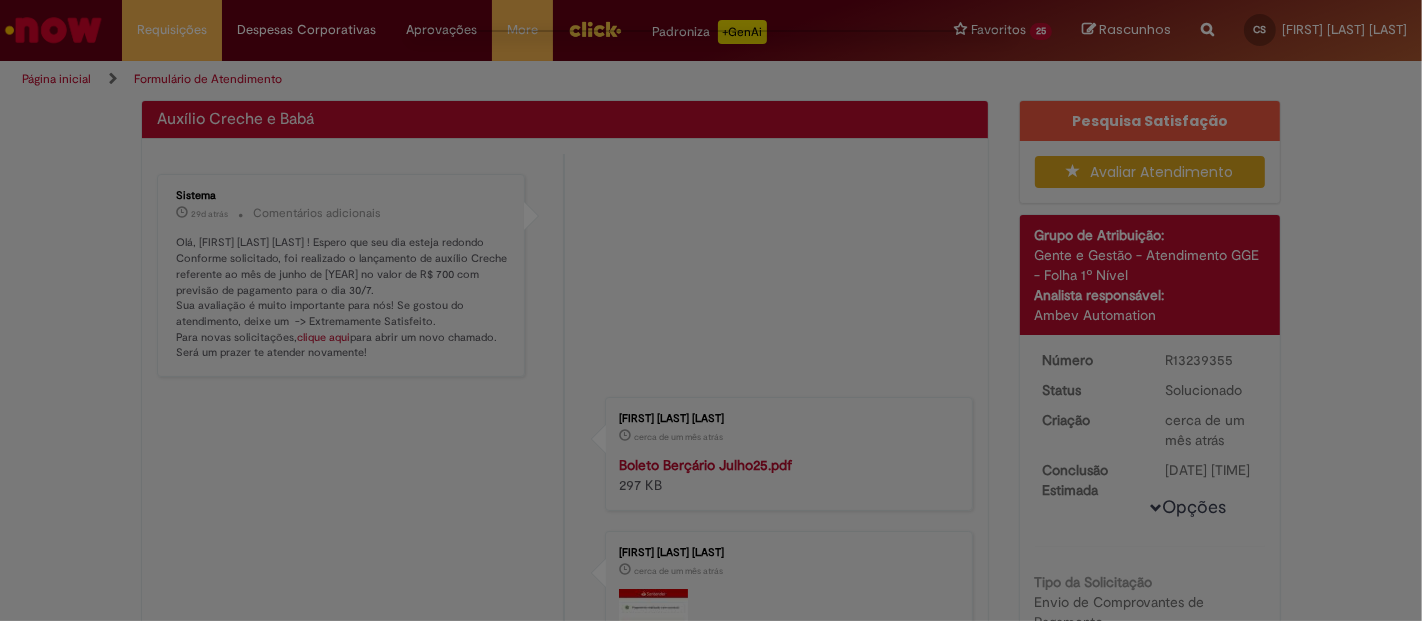 drag, startPoint x: 452, startPoint y: 390, endPoint x: 408, endPoint y: 376, distance: 46.173584 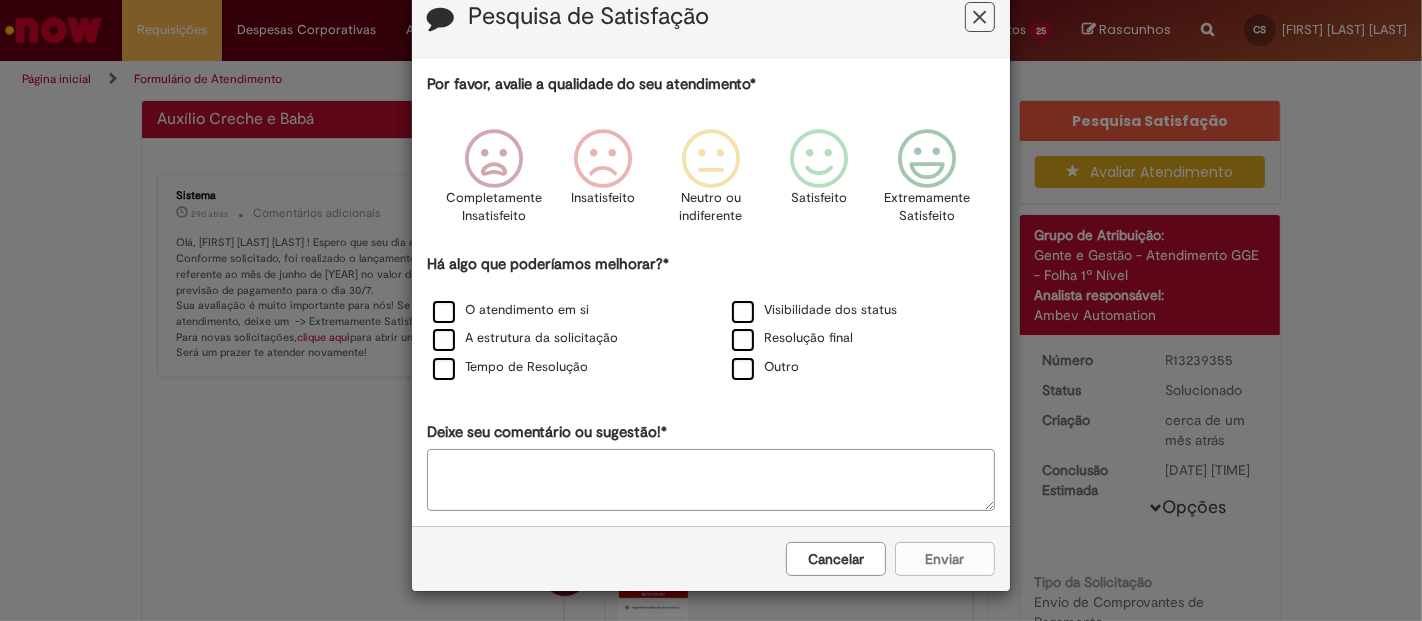 scroll, scrollTop: 49, scrollLeft: 0, axis: vertical 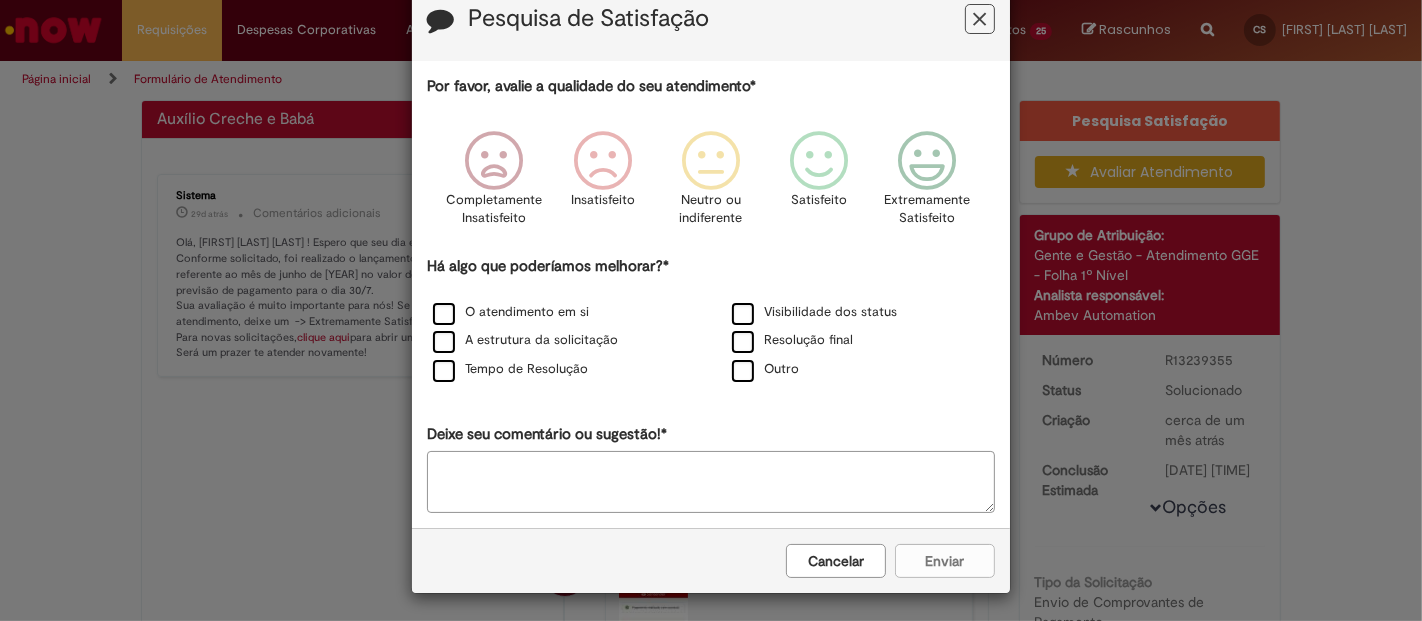 click at bounding box center (980, 19) 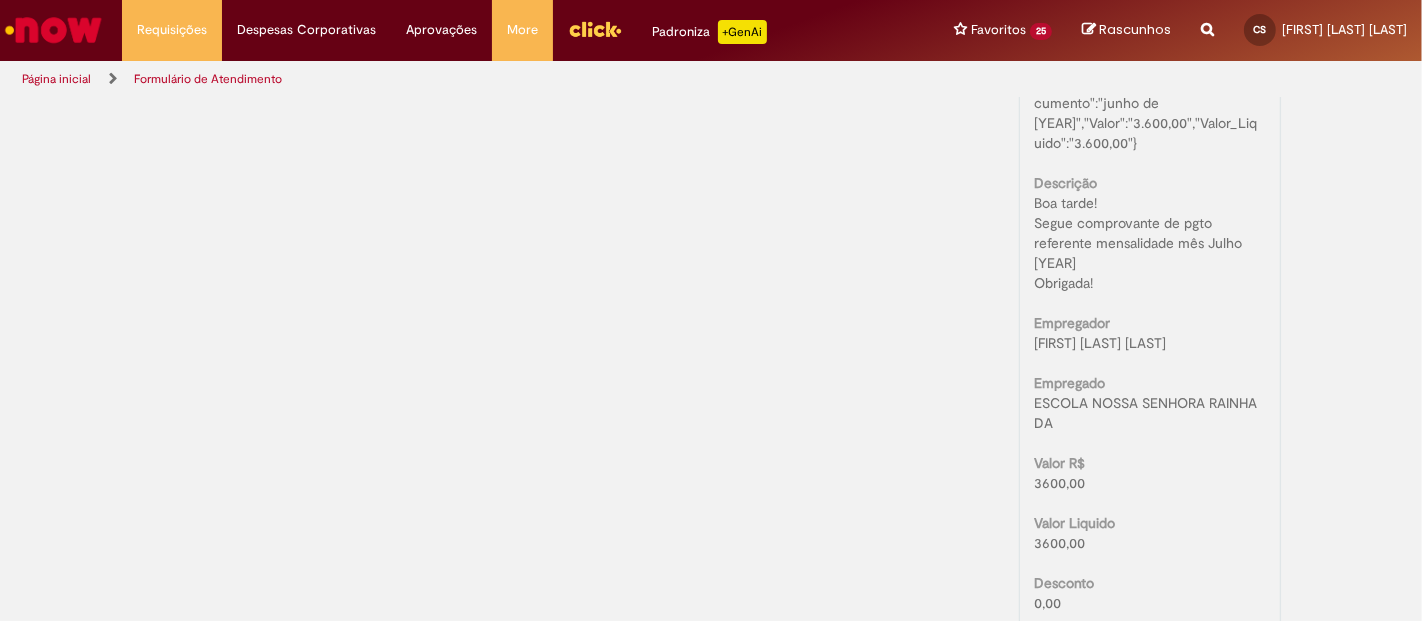 scroll, scrollTop: 1588, scrollLeft: 0, axis: vertical 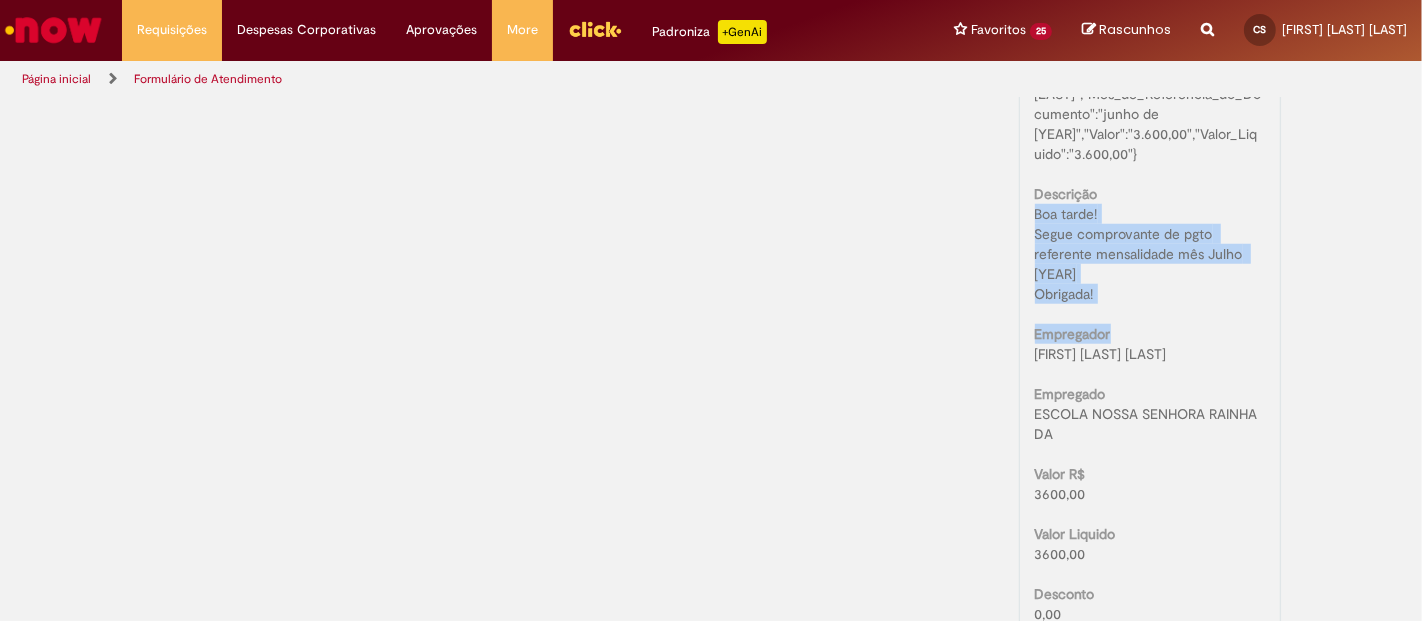 drag, startPoint x: 1029, startPoint y: 230, endPoint x: 1151, endPoint y: 322, distance: 152.80052 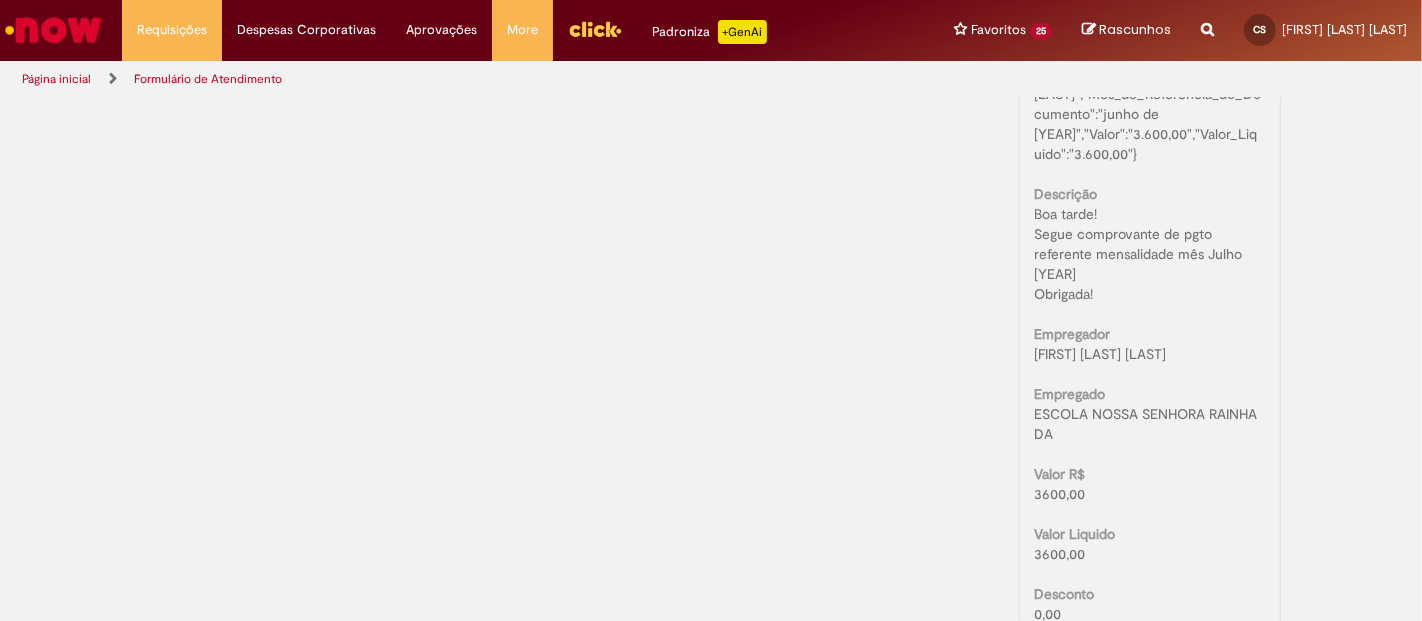 click on "Tipo da Solicitação
Envio de Comprovantes de Pagamento
Favorecido
Cecilia Cardoso Da Silva
ID Favorecido
99768454
Nome do Filho(a) Completo
Laura Cardoso Muntanelli
Nome do Filho(a) Completo
Laura Cardoso Muntanelli
CPF do Filho(a)
03281422802
Data Nascimento Filho(a)
20/05/2024
Tipo de Benefício
Creche
CNPJ
01.037.208/0001-48
Modalidade
Pagamento mês atual
Comprovante de pagamento
Pgto Beçario Julho25.jpeg
Boleto Creche
Boleto Berçário Julho25.pdf
Verdadeiro
Aprovar Reembolso?
Sim" at bounding box center (1150, -59) 